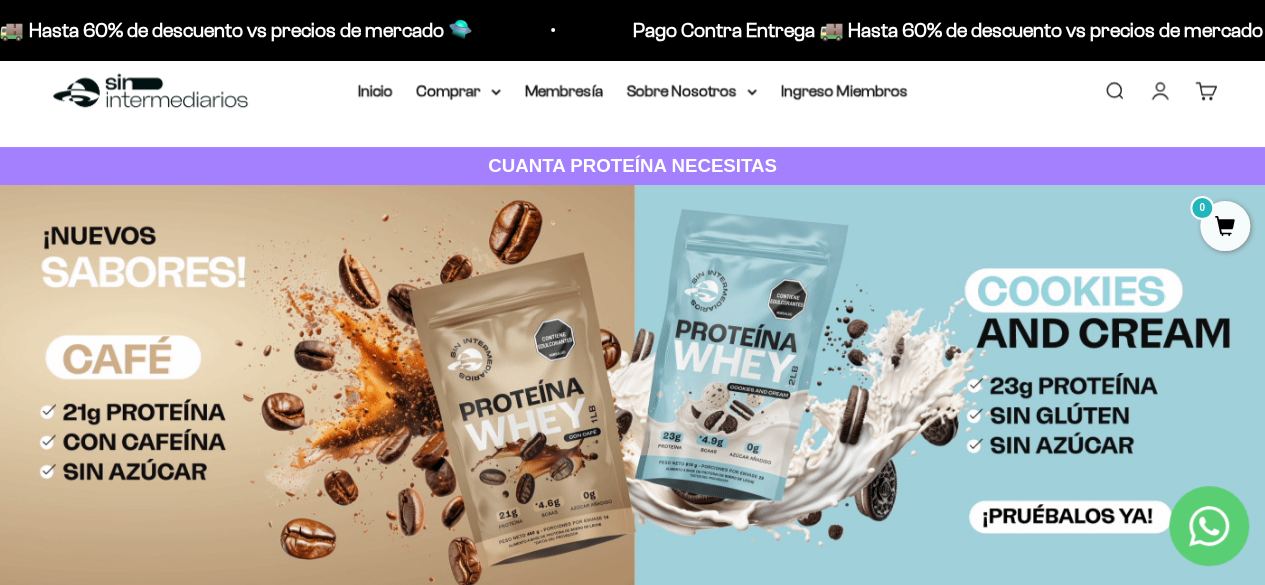 scroll, scrollTop: 0, scrollLeft: 0, axis: both 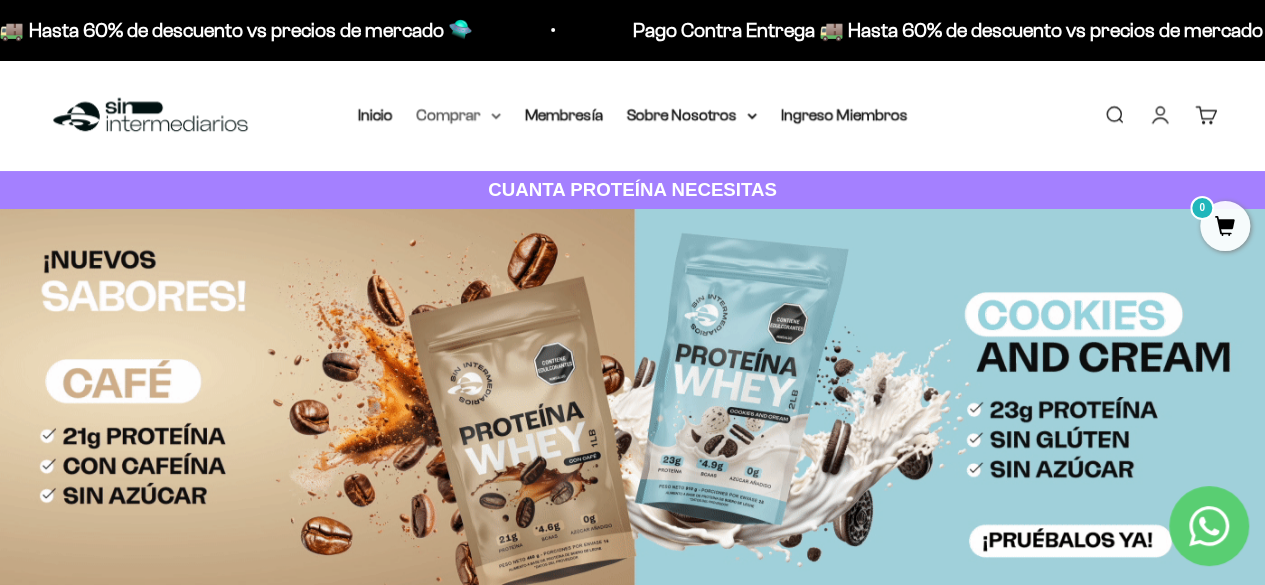 click on "Comprar" at bounding box center (459, 115) 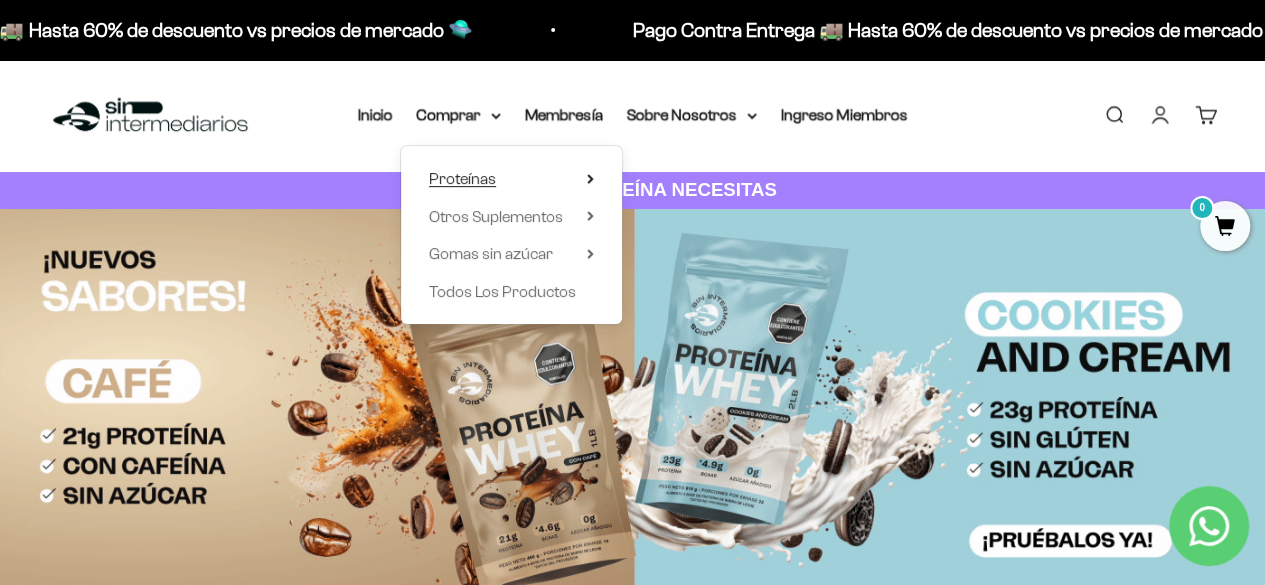 click on "Proteínas" at bounding box center (511, 179) 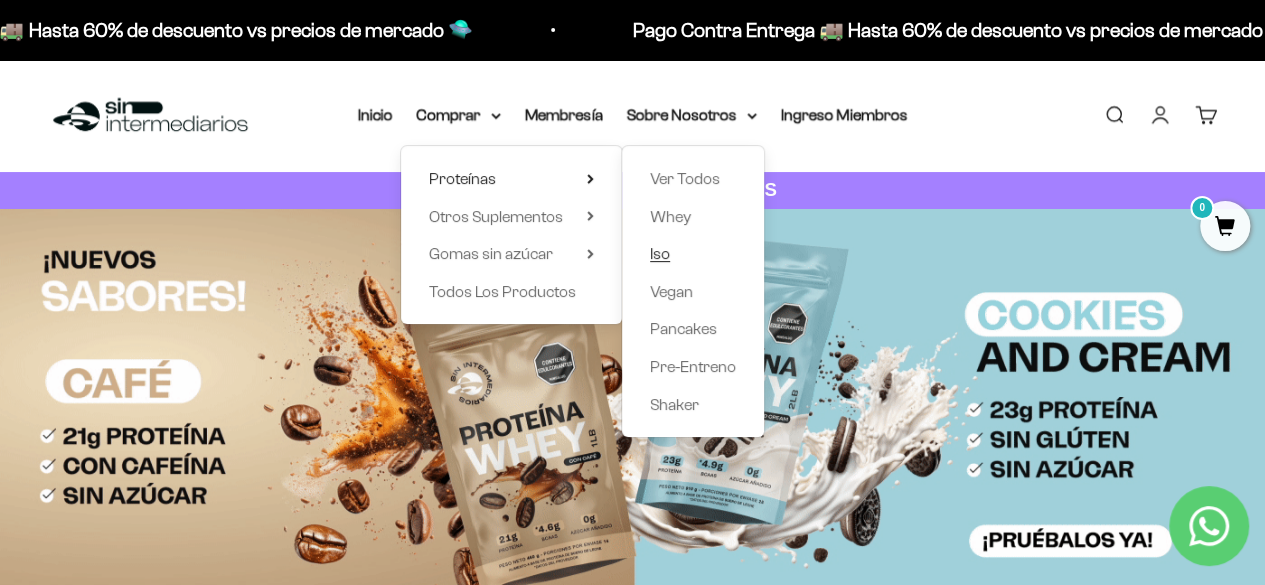 click on "Iso" at bounding box center [660, 253] 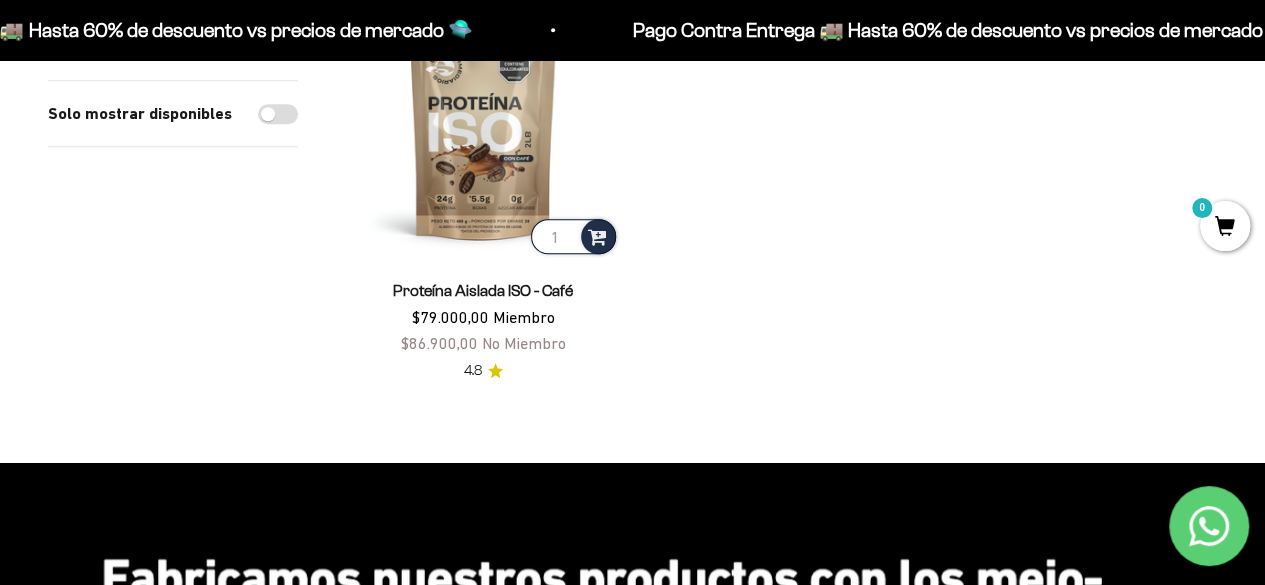 scroll, scrollTop: 787, scrollLeft: 0, axis: vertical 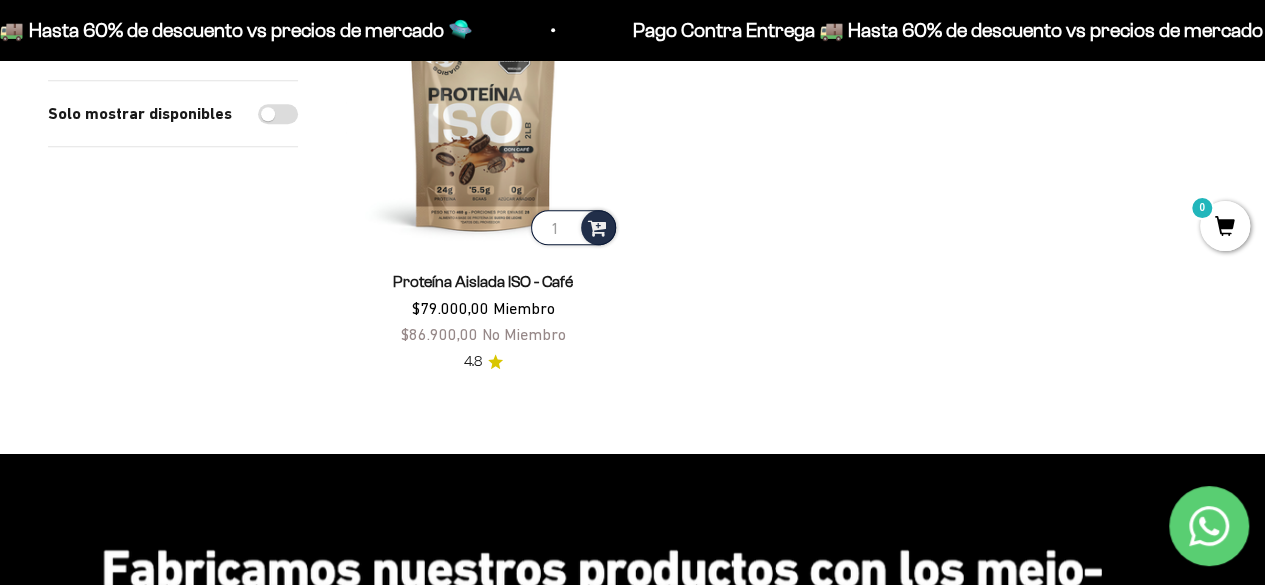 click 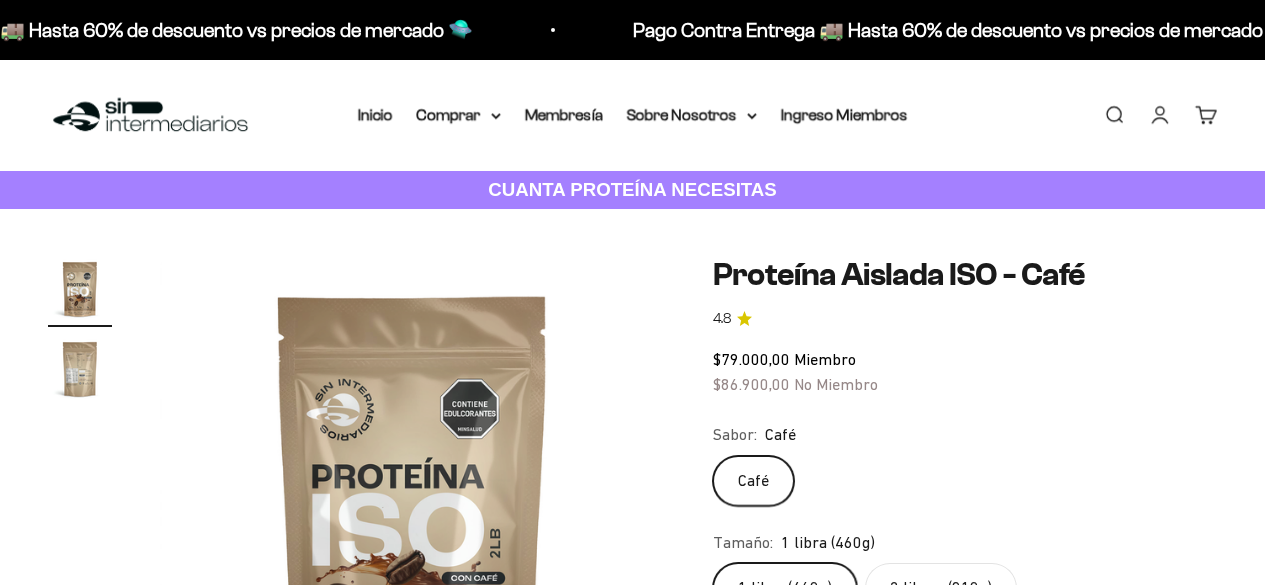 scroll, scrollTop: 0, scrollLeft: 0, axis: both 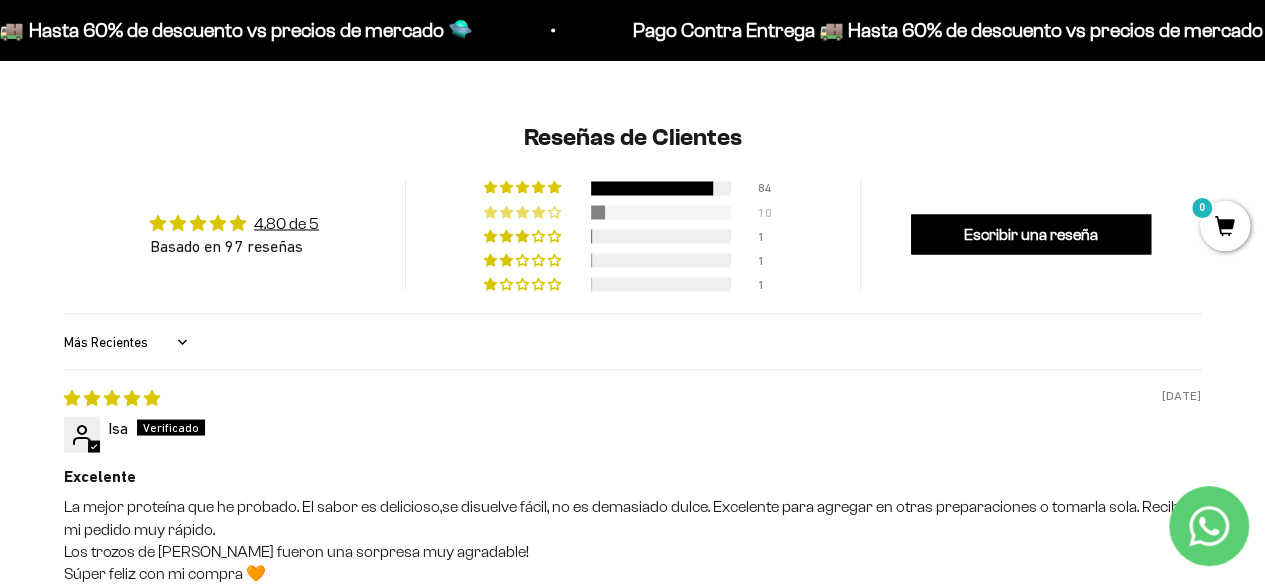 click at bounding box center [524, 211] 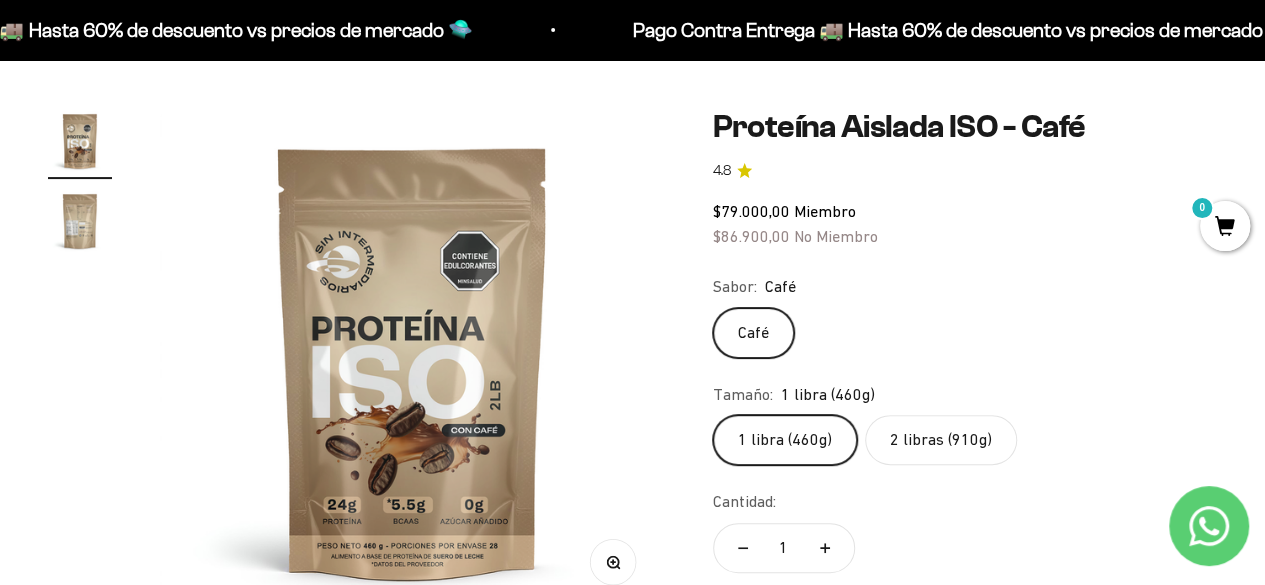 scroll, scrollTop: 0, scrollLeft: 0, axis: both 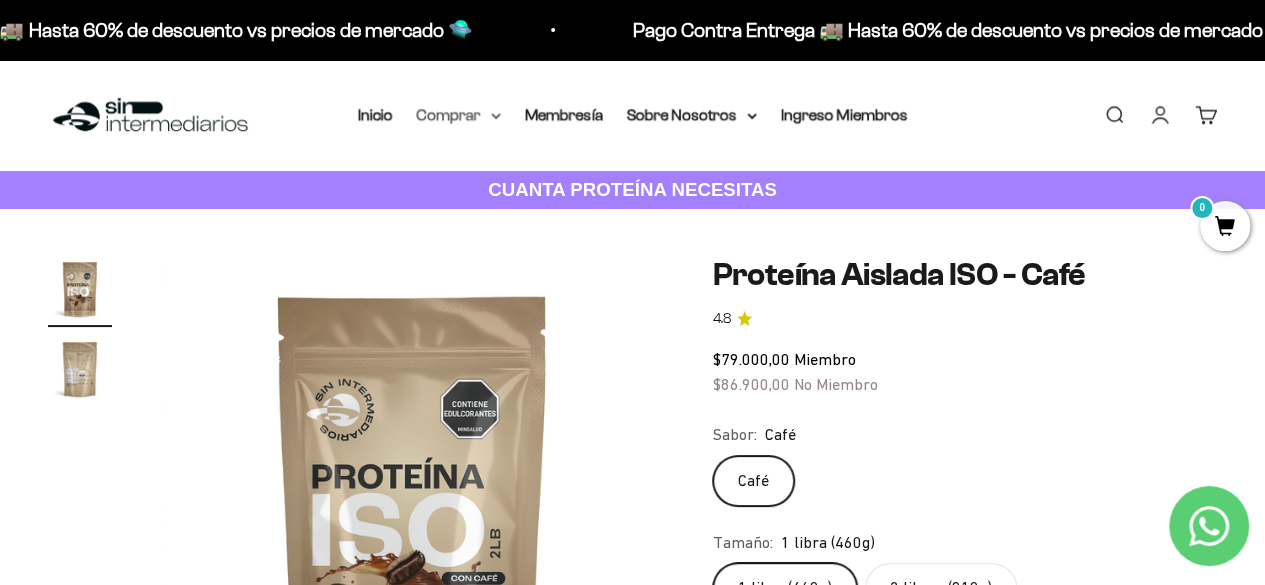 click on "Comprar" at bounding box center [459, 115] 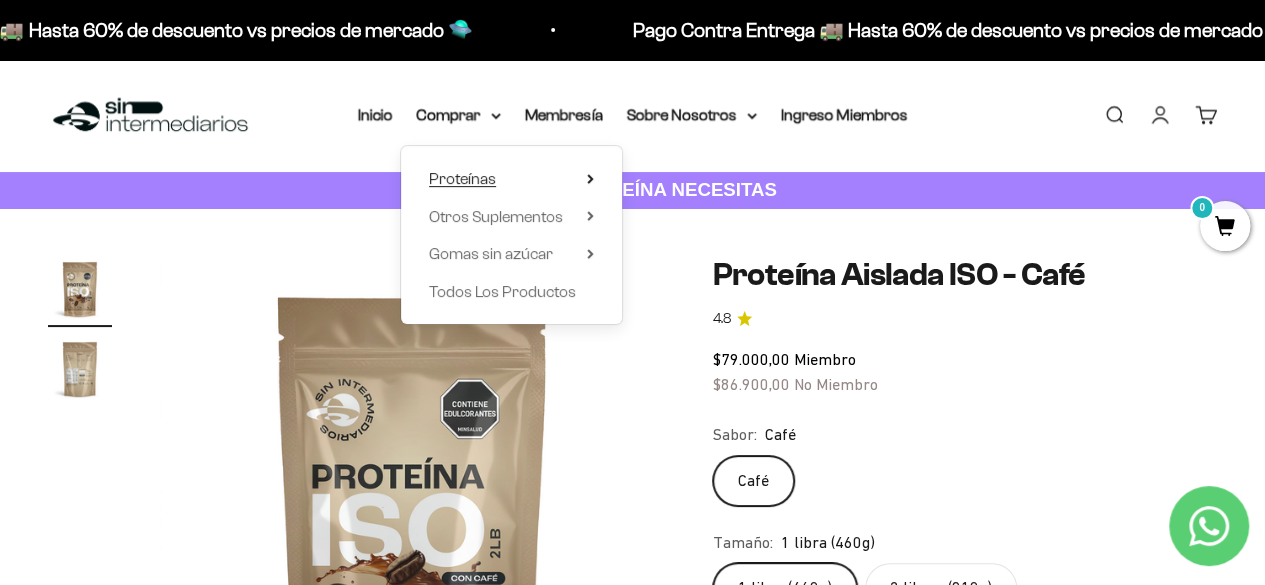 click on "Proteínas
Ver Todos
Whey
Iso
Vegan
Shaker" at bounding box center [511, 235] 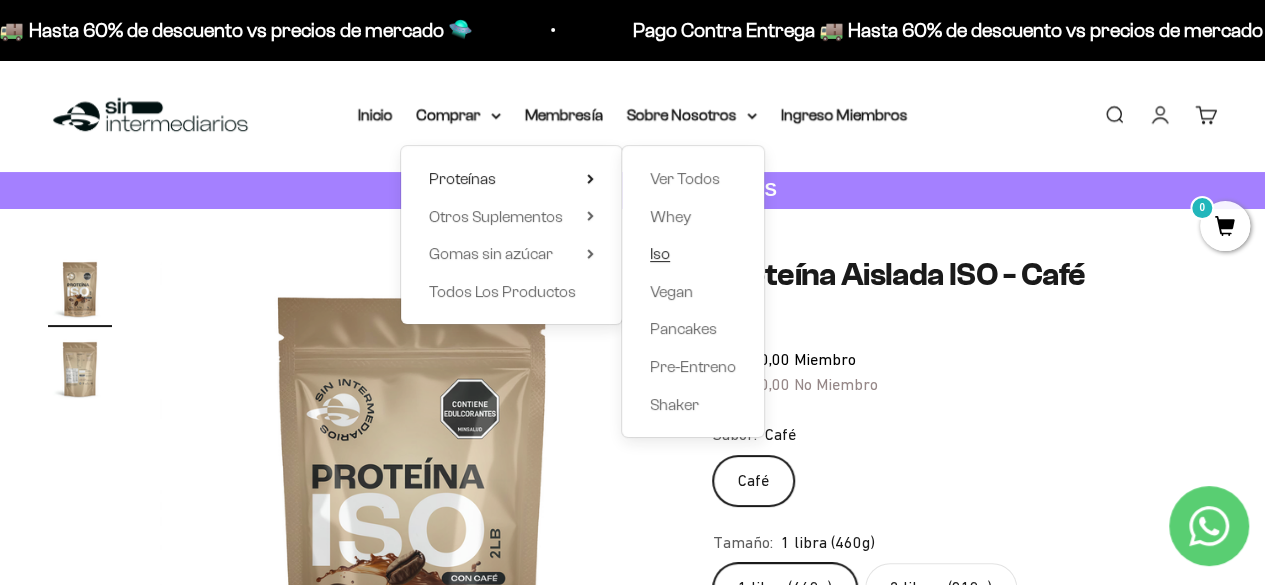 drag, startPoint x: 464, startPoint y: 177, endPoint x: 670, endPoint y: 256, distance: 220.62865 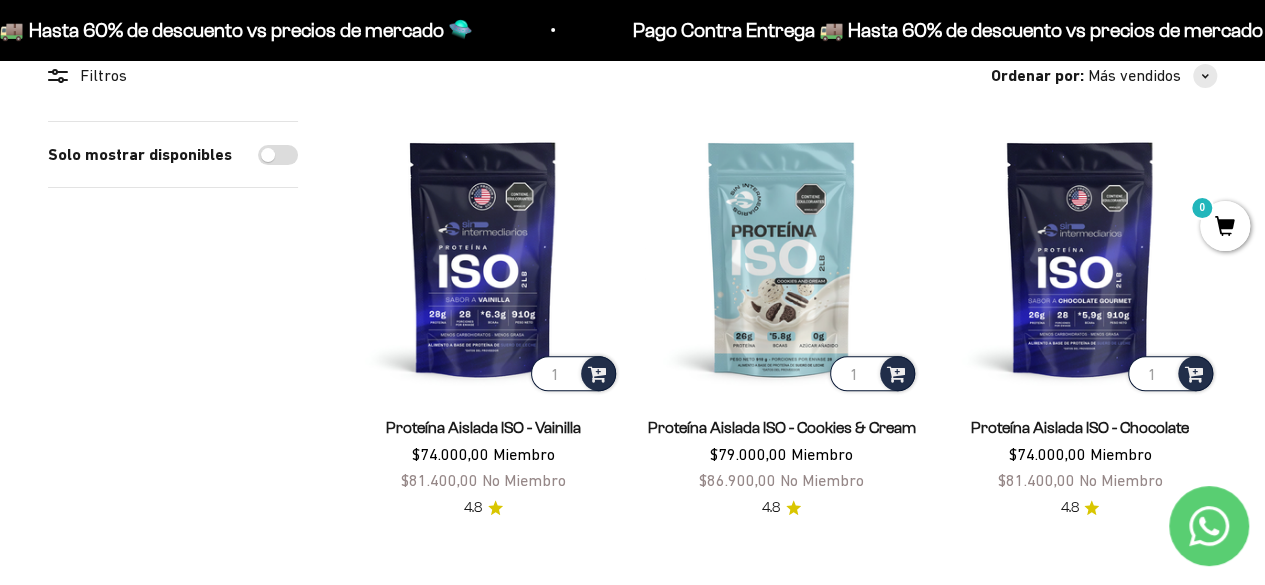 scroll, scrollTop: 193, scrollLeft: 0, axis: vertical 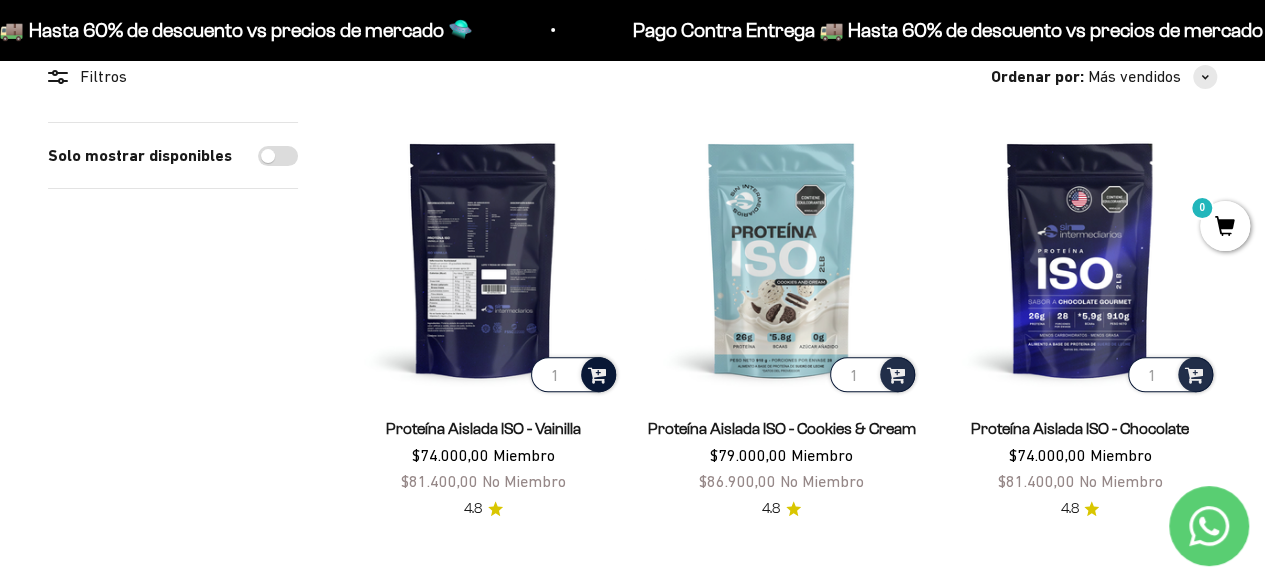 click at bounding box center [597, 373] 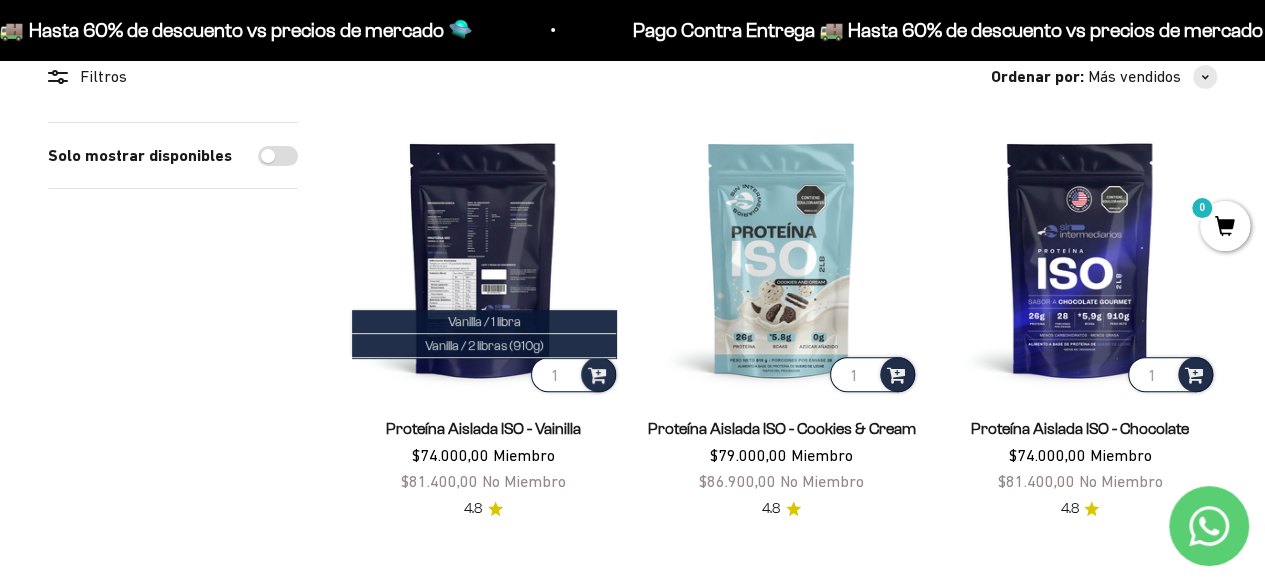 click at bounding box center (483, 259) 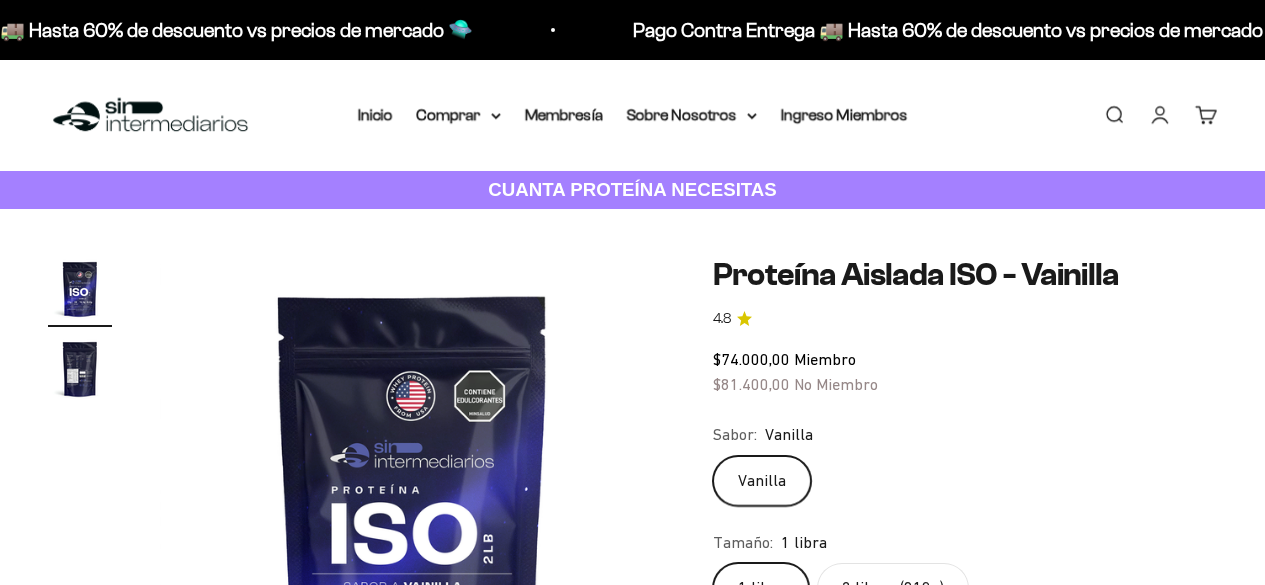 scroll, scrollTop: 0, scrollLeft: 0, axis: both 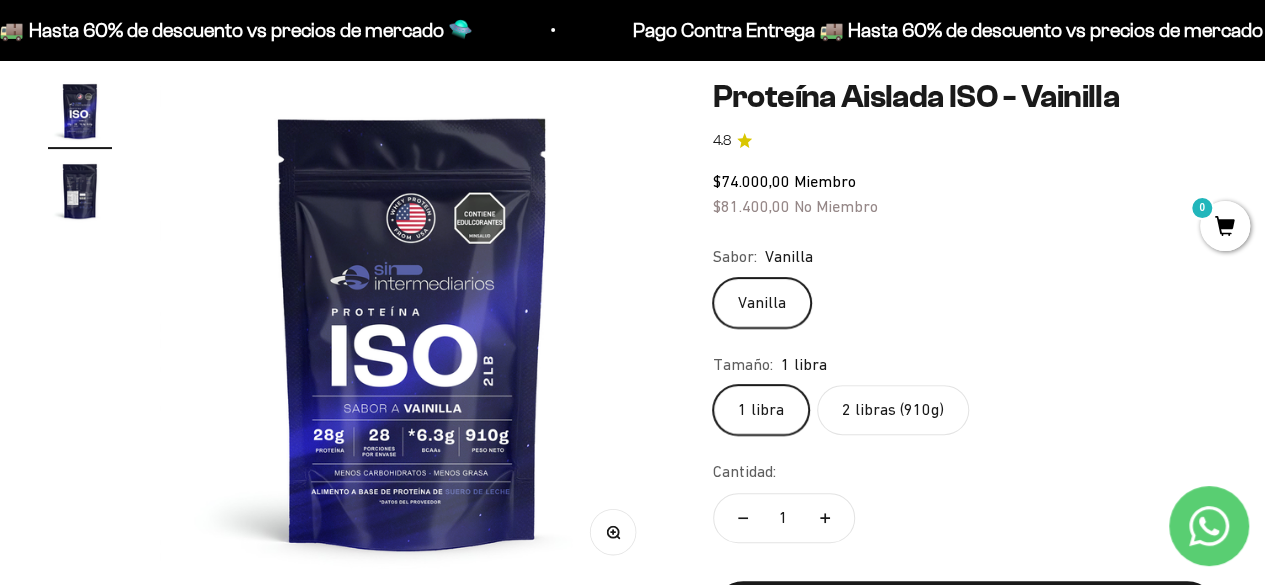 click on "2 libras (910g)" 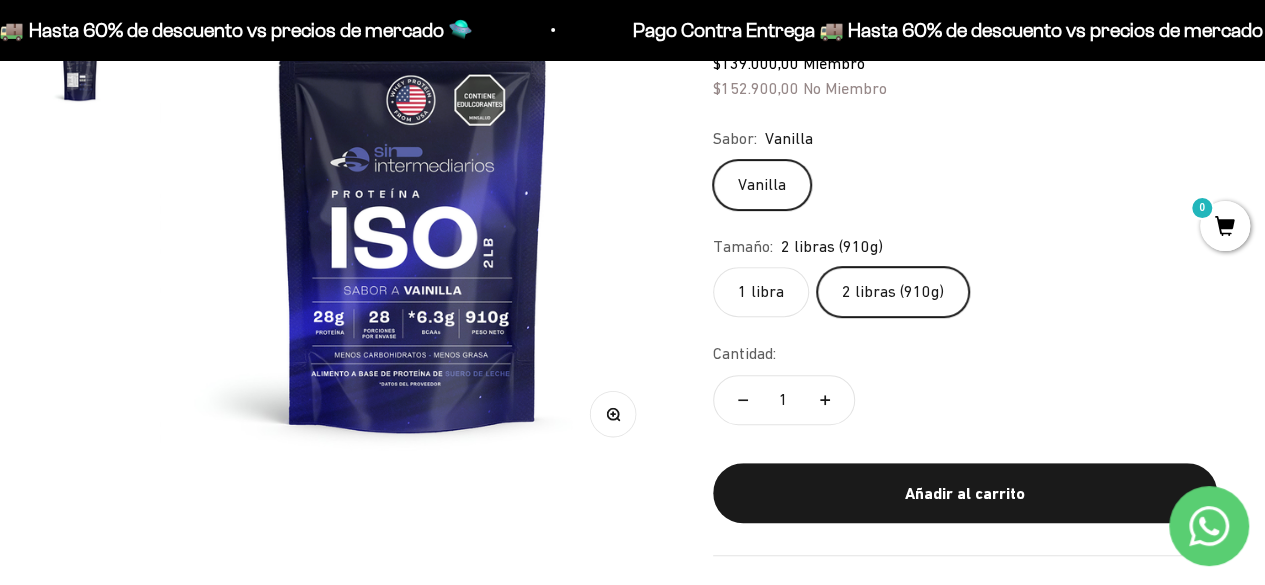 scroll, scrollTop: 297, scrollLeft: 0, axis: vertical 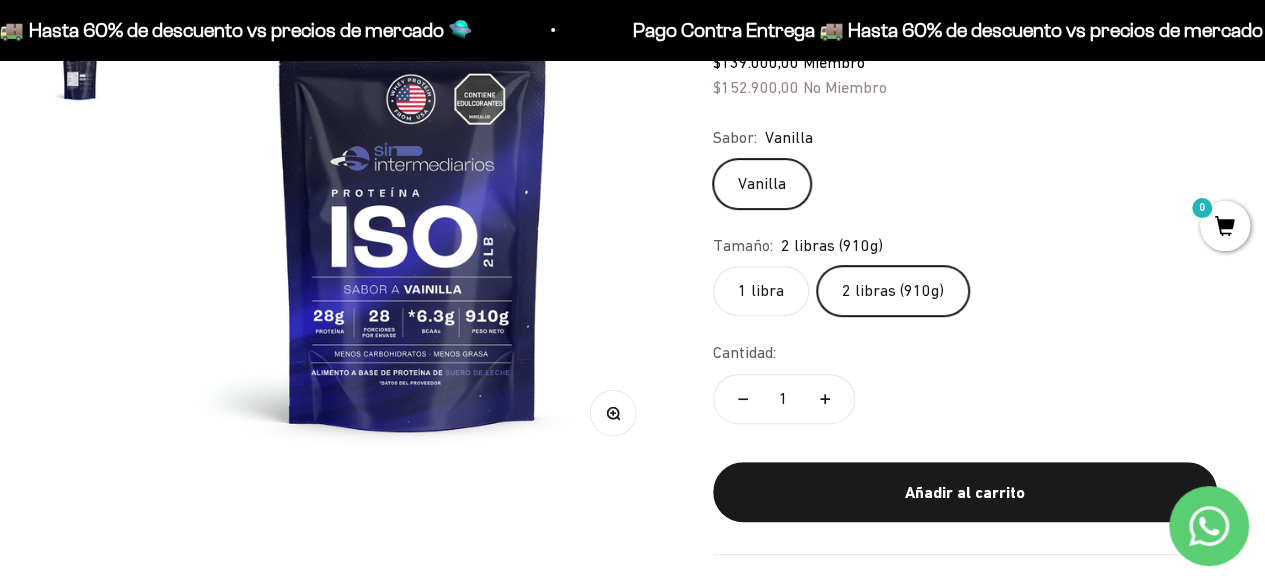 click on "1 libra" 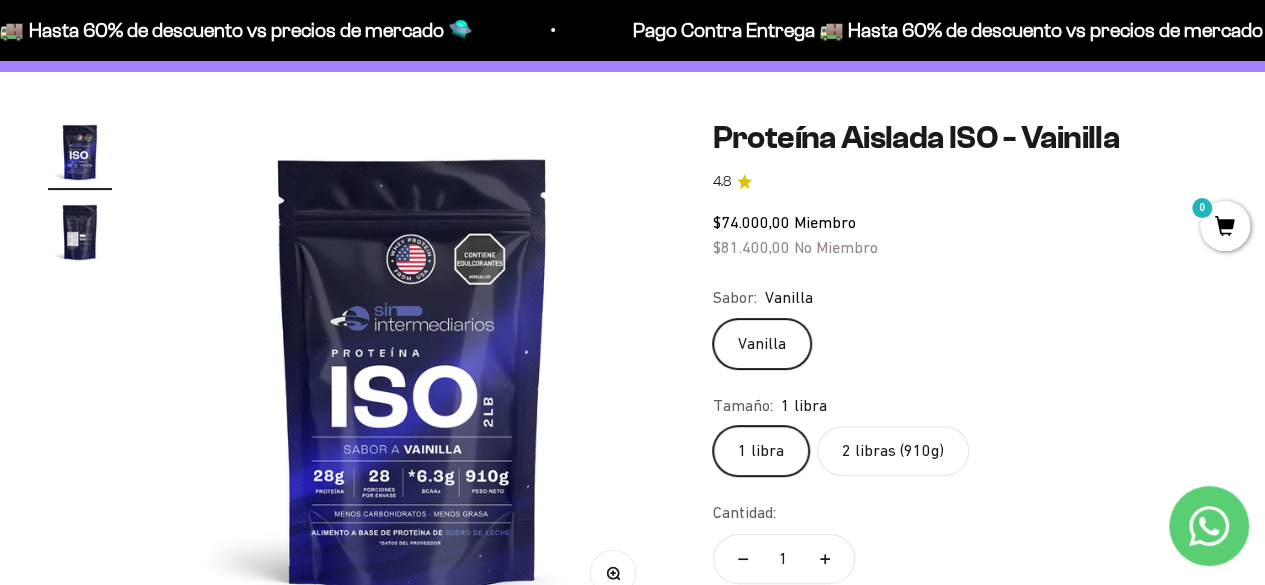 scroll, scrollTop: 151, scrollLeft: 0, axis: vertical 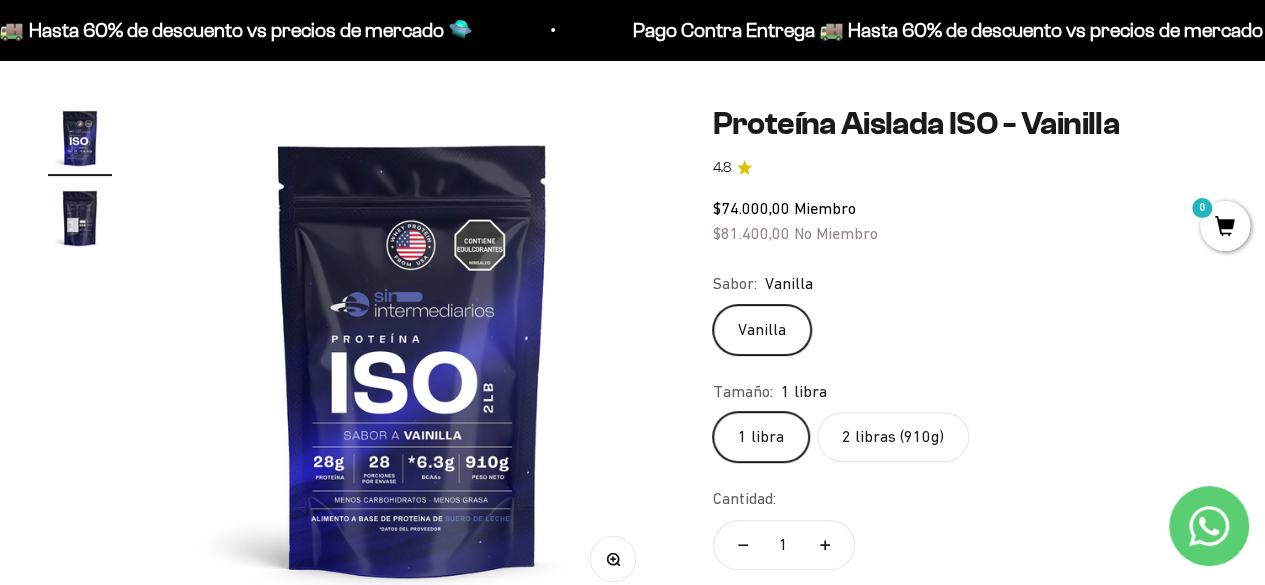 click on "2 libras (910g)" 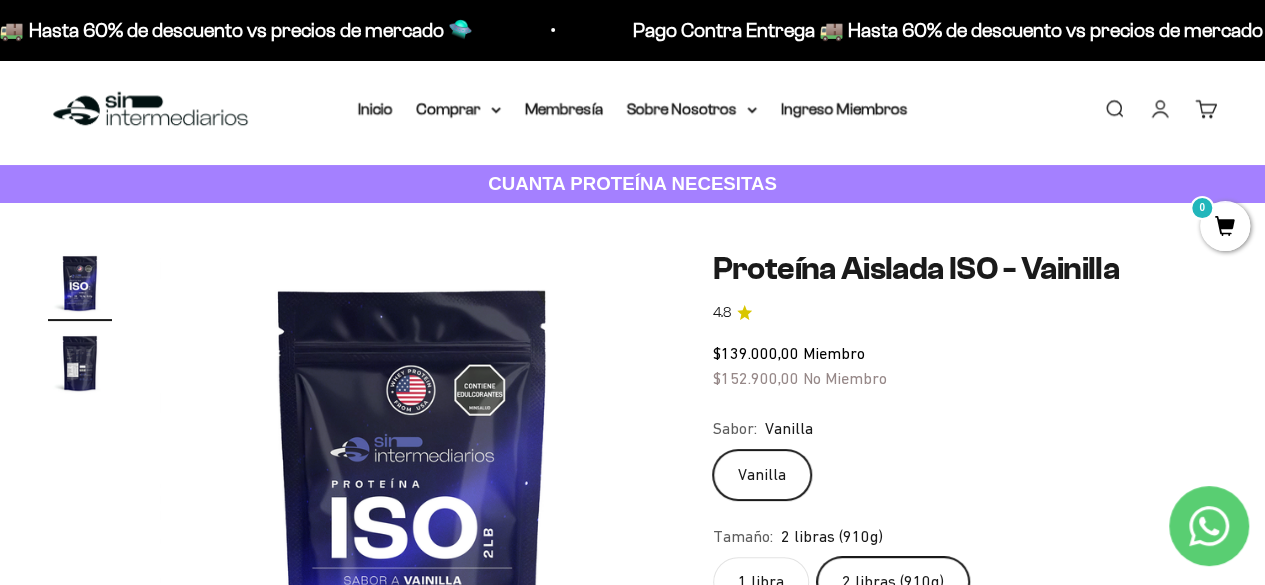 scroll, scrollTop: 0, scrollLeft: 0, axis: both 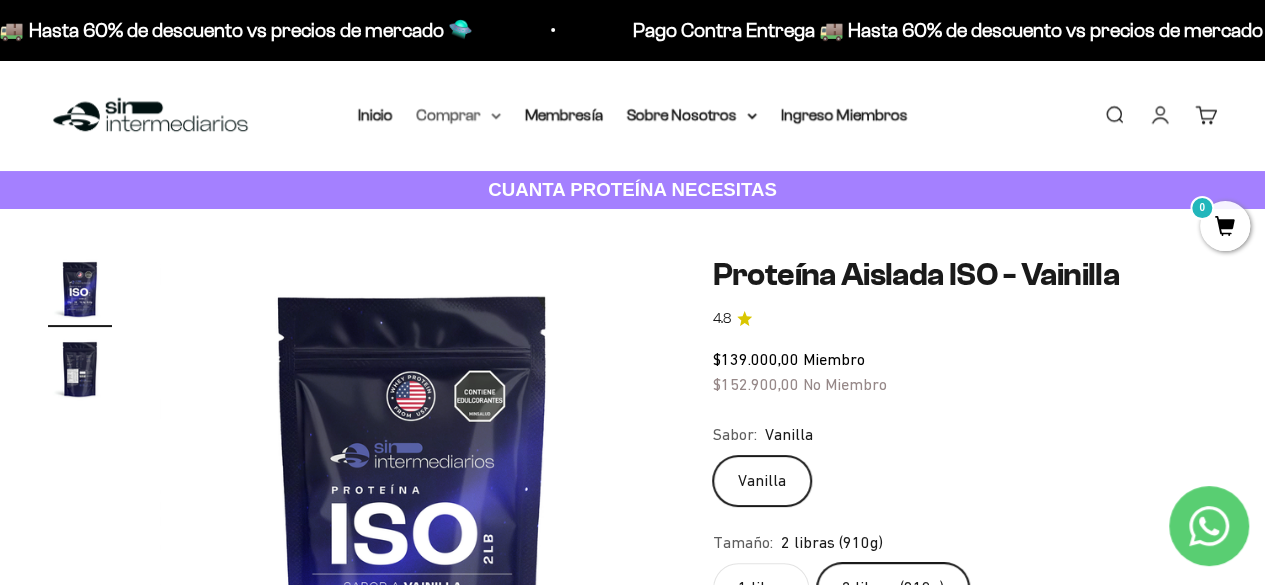 click on "Comprar" at bounding box center (459, 115) 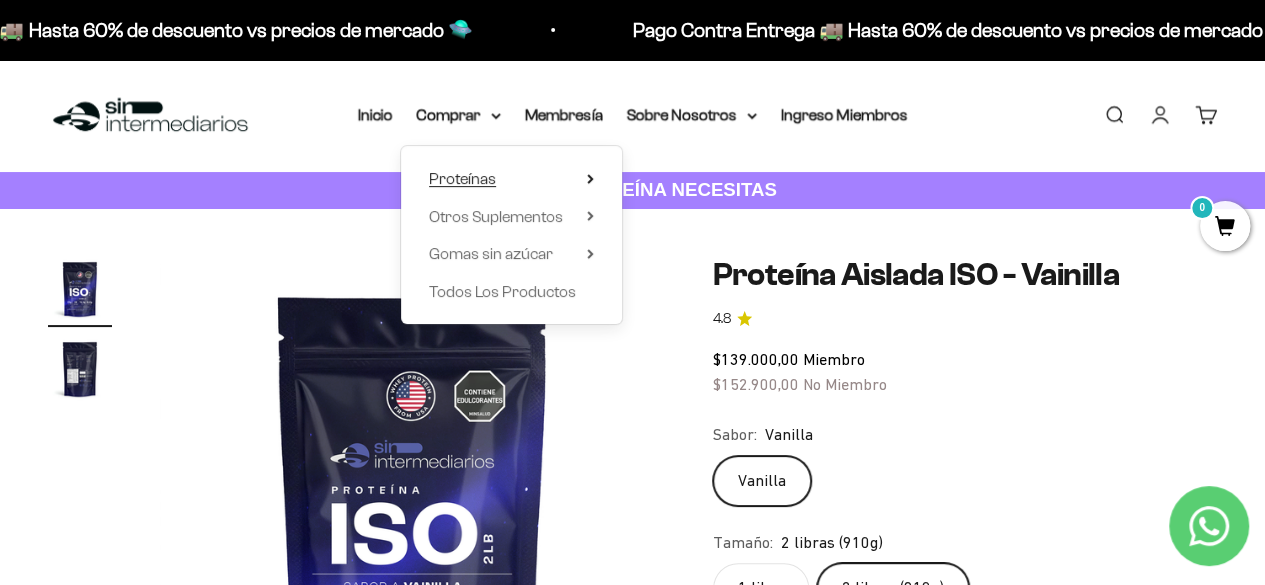 click on "Proteínas" at bounding box center [462, 178] 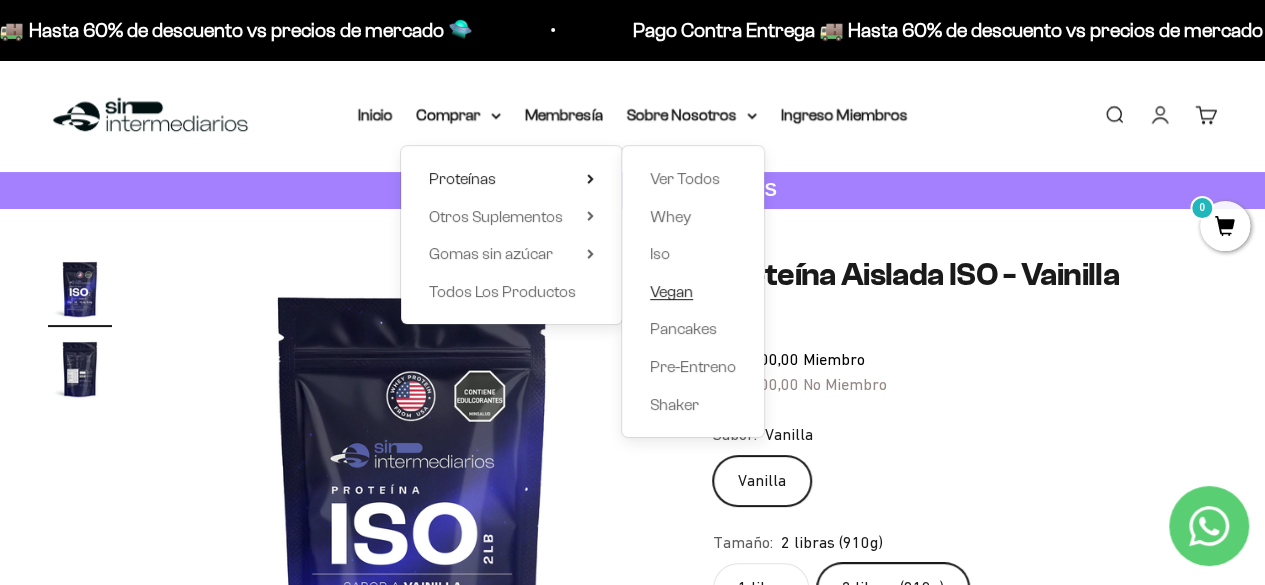 click on "Vegan" at bounding box center [671, 291] 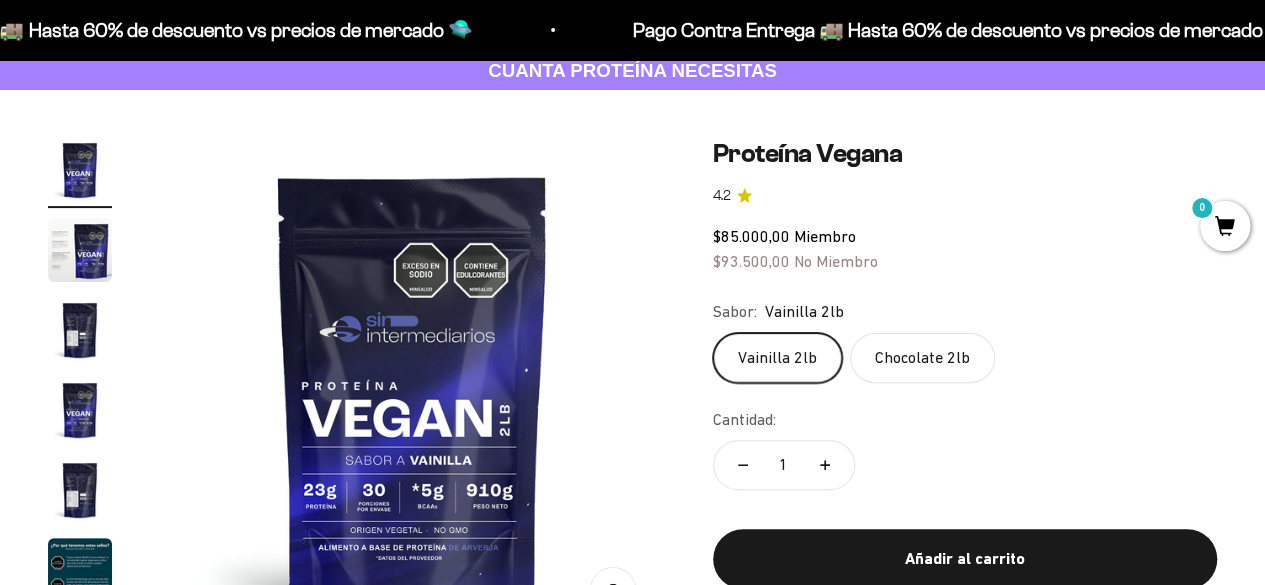 scroll, scrollTop: 243, scrollLeft: 0, axis: vertical 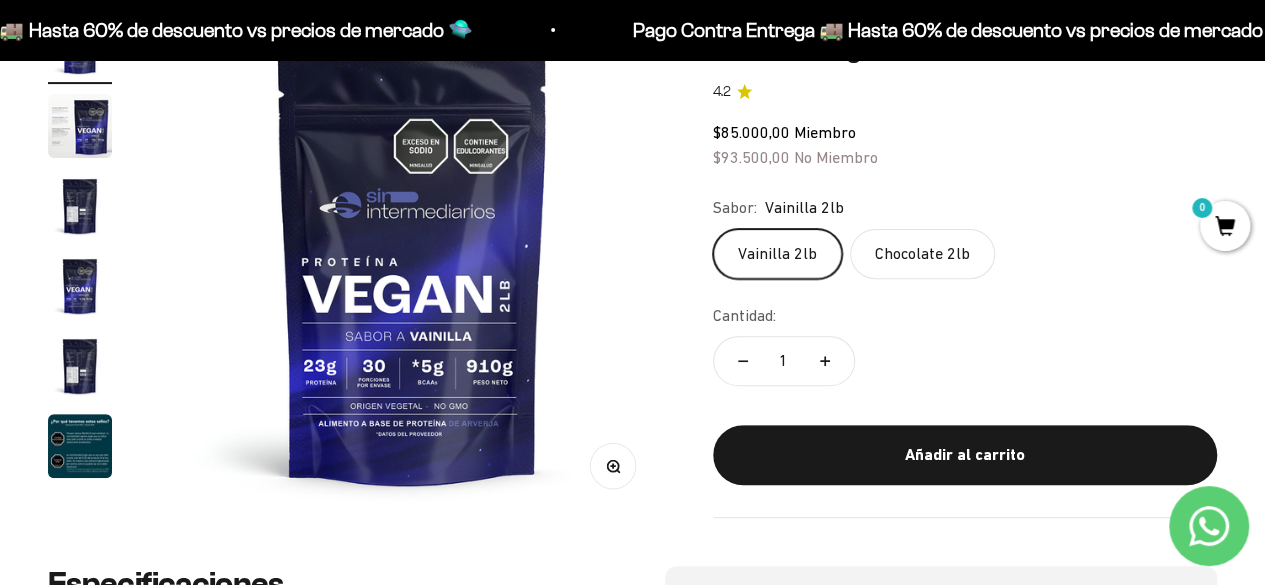 click on "Chocolate 2lb" 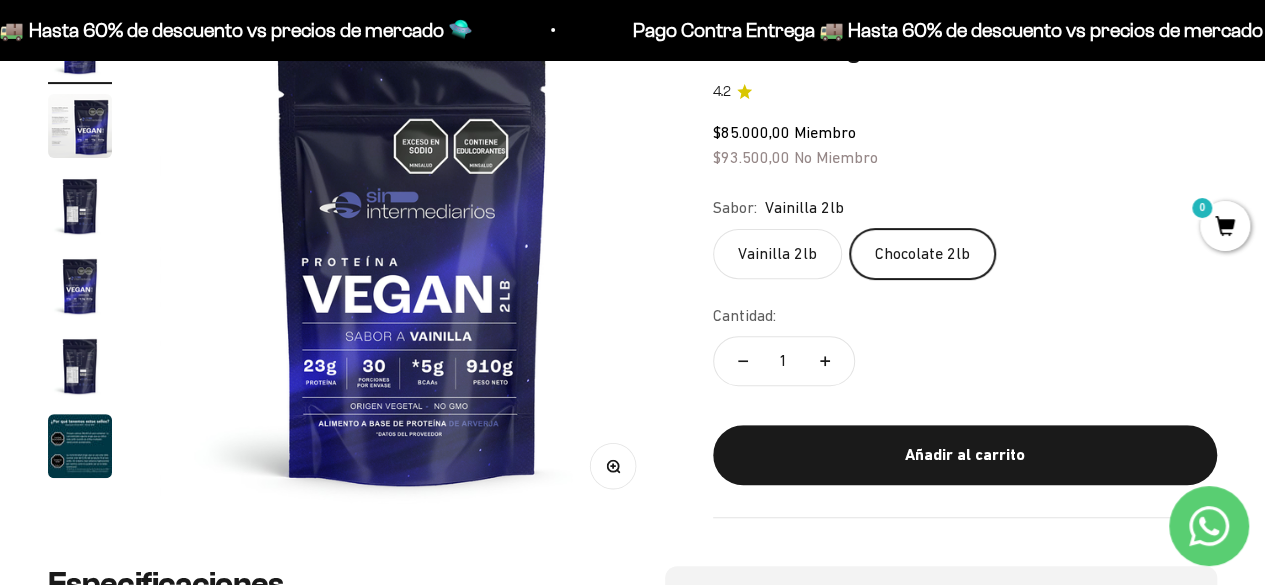 scroll, scrollTop: 0, scrollLeft: 1549, axis: horizontal 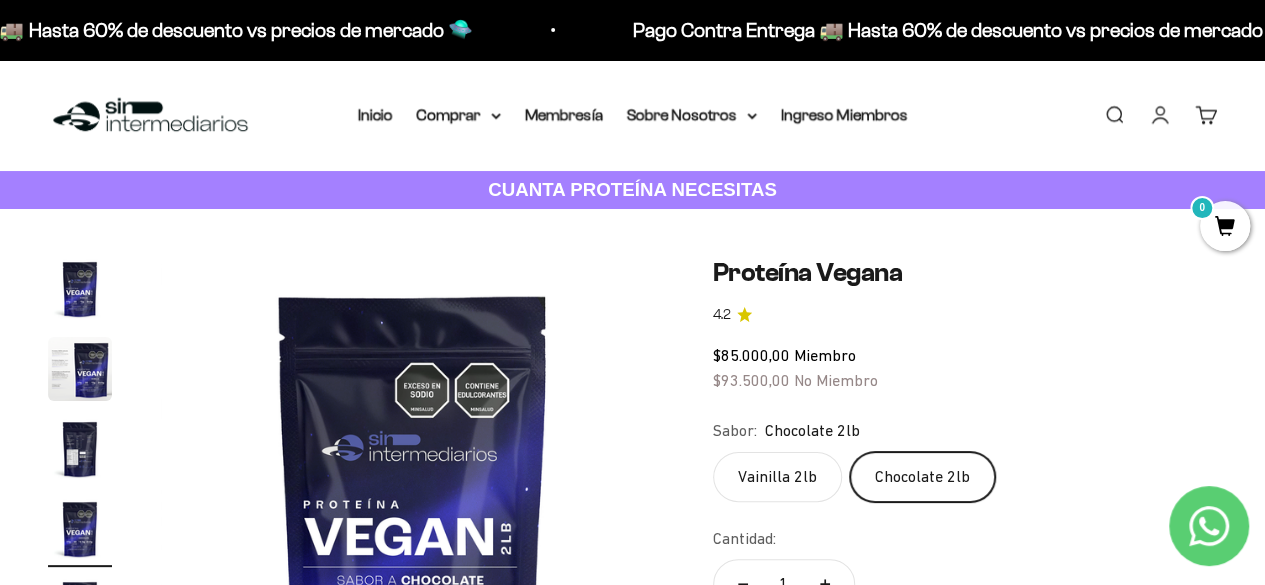 click on "Vainilla 2lb" 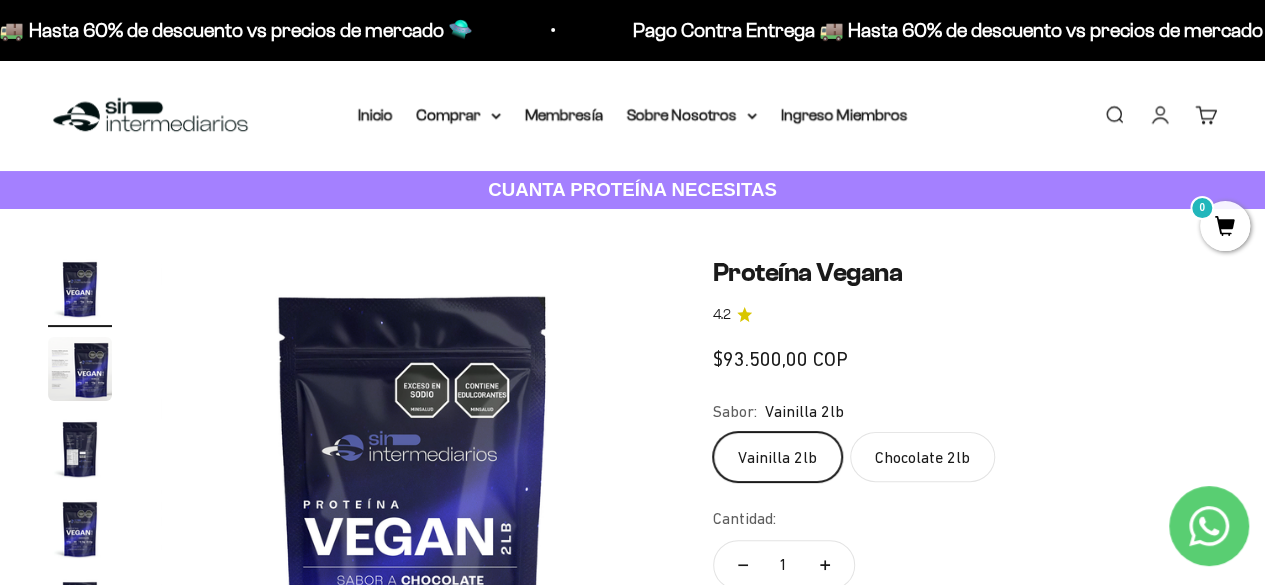 scroll, scrollTop: 0, scrollLeft: 0, axis: both 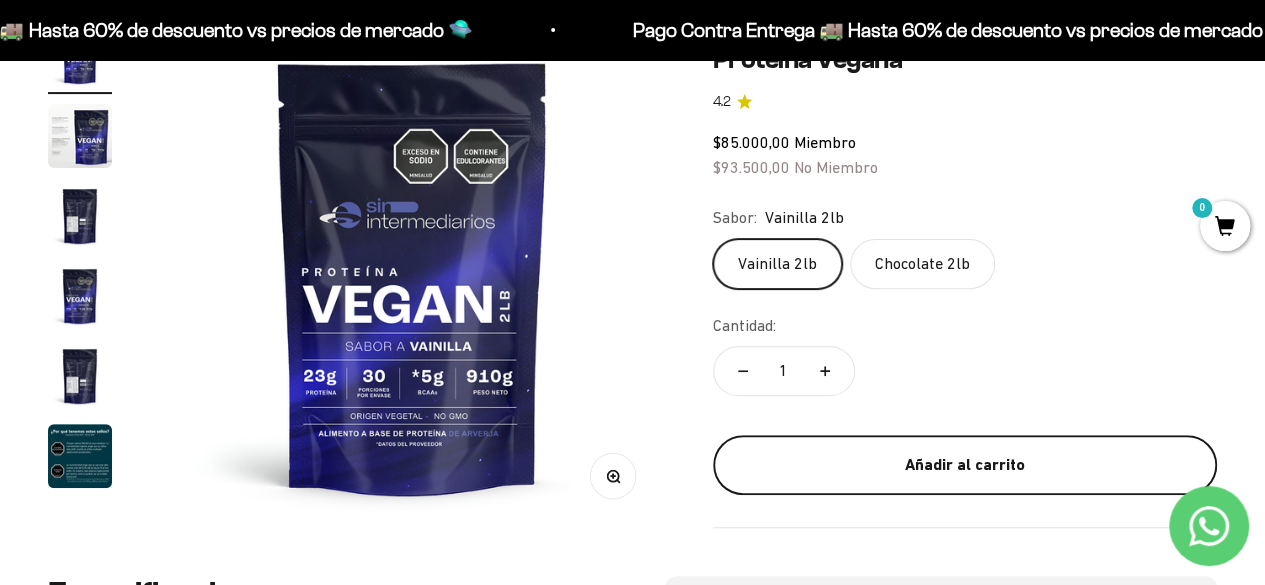 click on "Añadir al carrito" at bounding box center (965, 465) 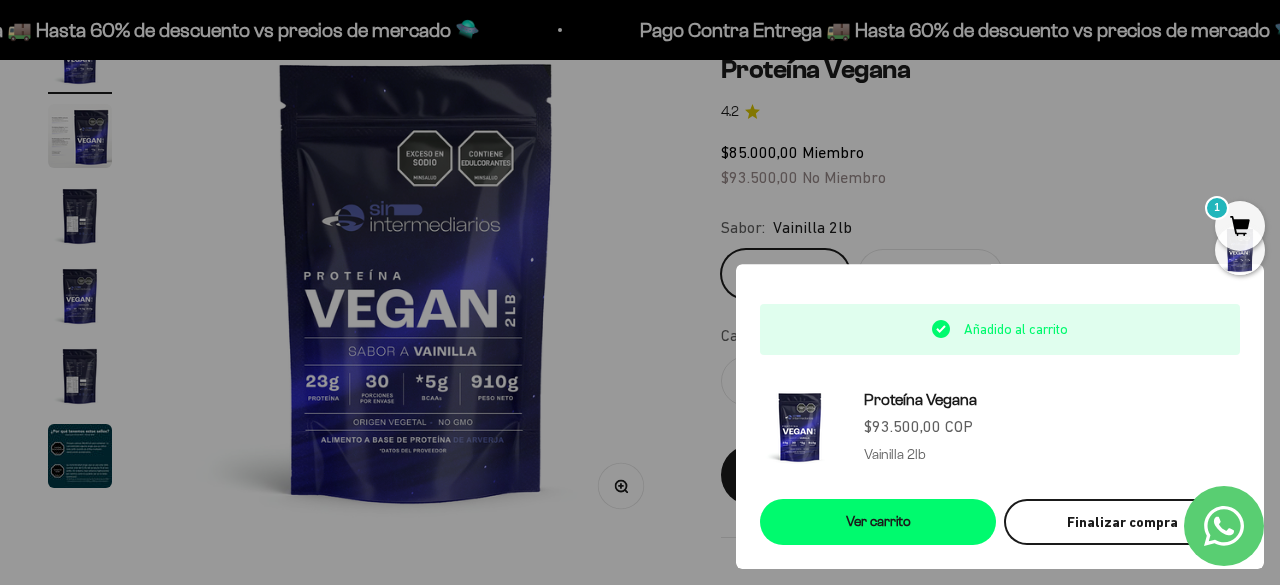 click on "Finalizar compra" at bounding box center (1122, 522) 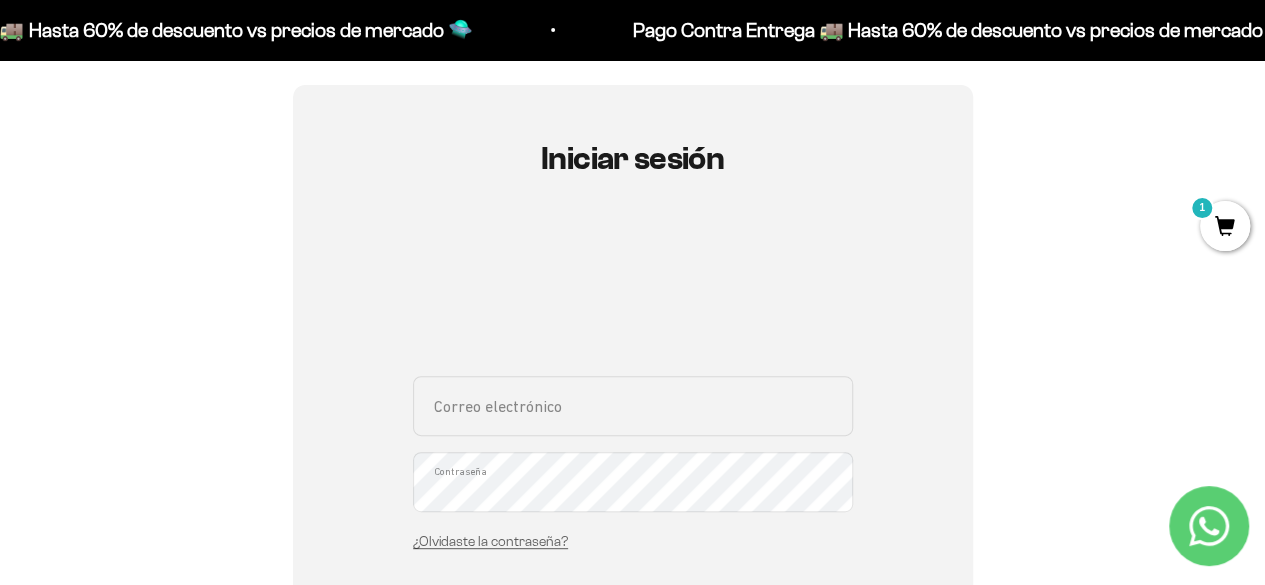 scroll, scrollTop: 162, scrollLeft: 0, axis: vertical 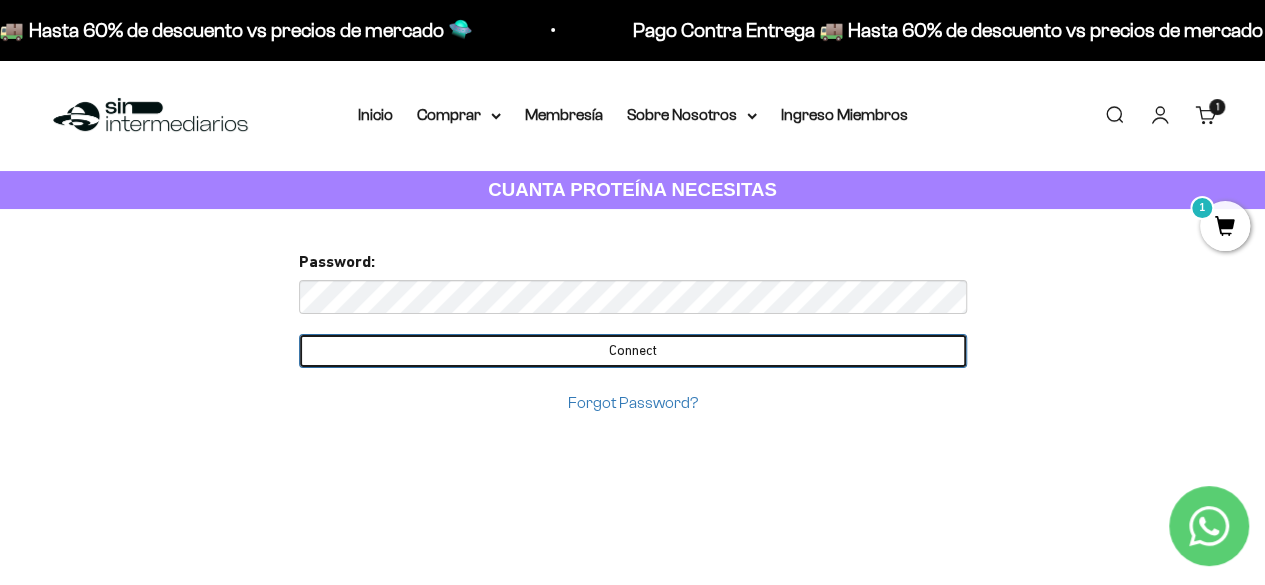 click on "Connect" at bounding box center (633, 351) 